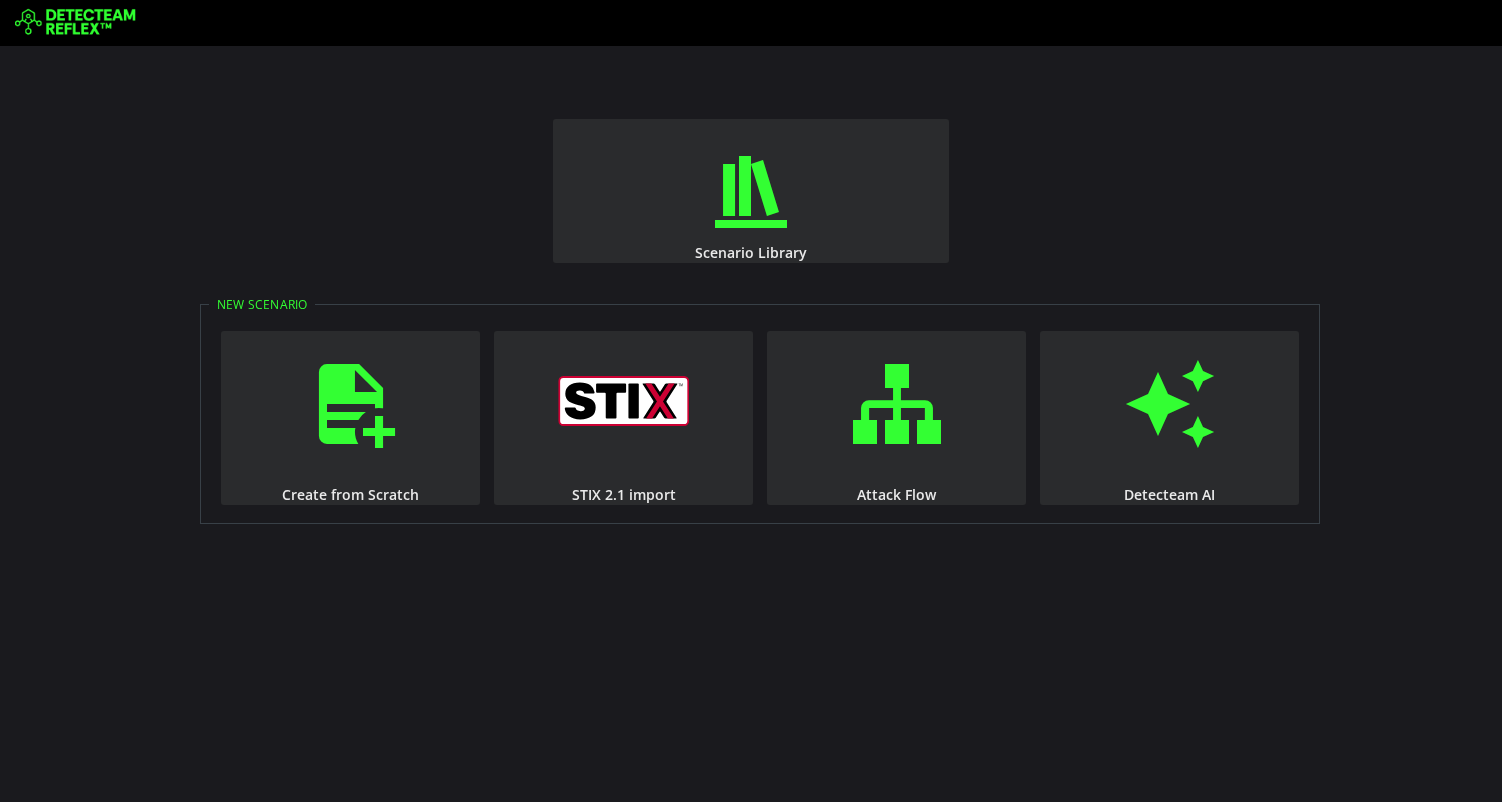 scroll, scrollTop: 0, scrollLeft: 0, axis: both 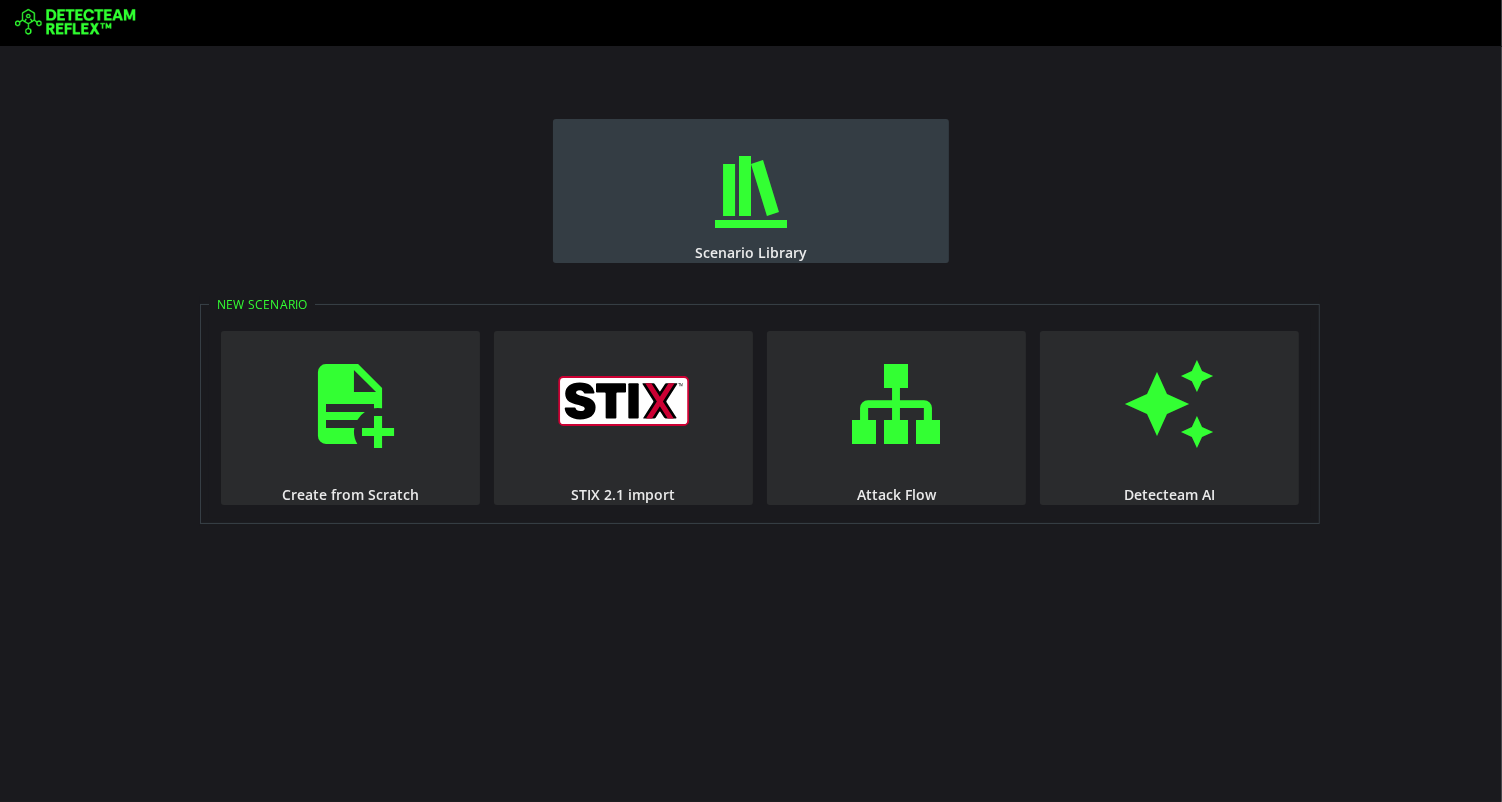 click at bounding box center [751, 192] 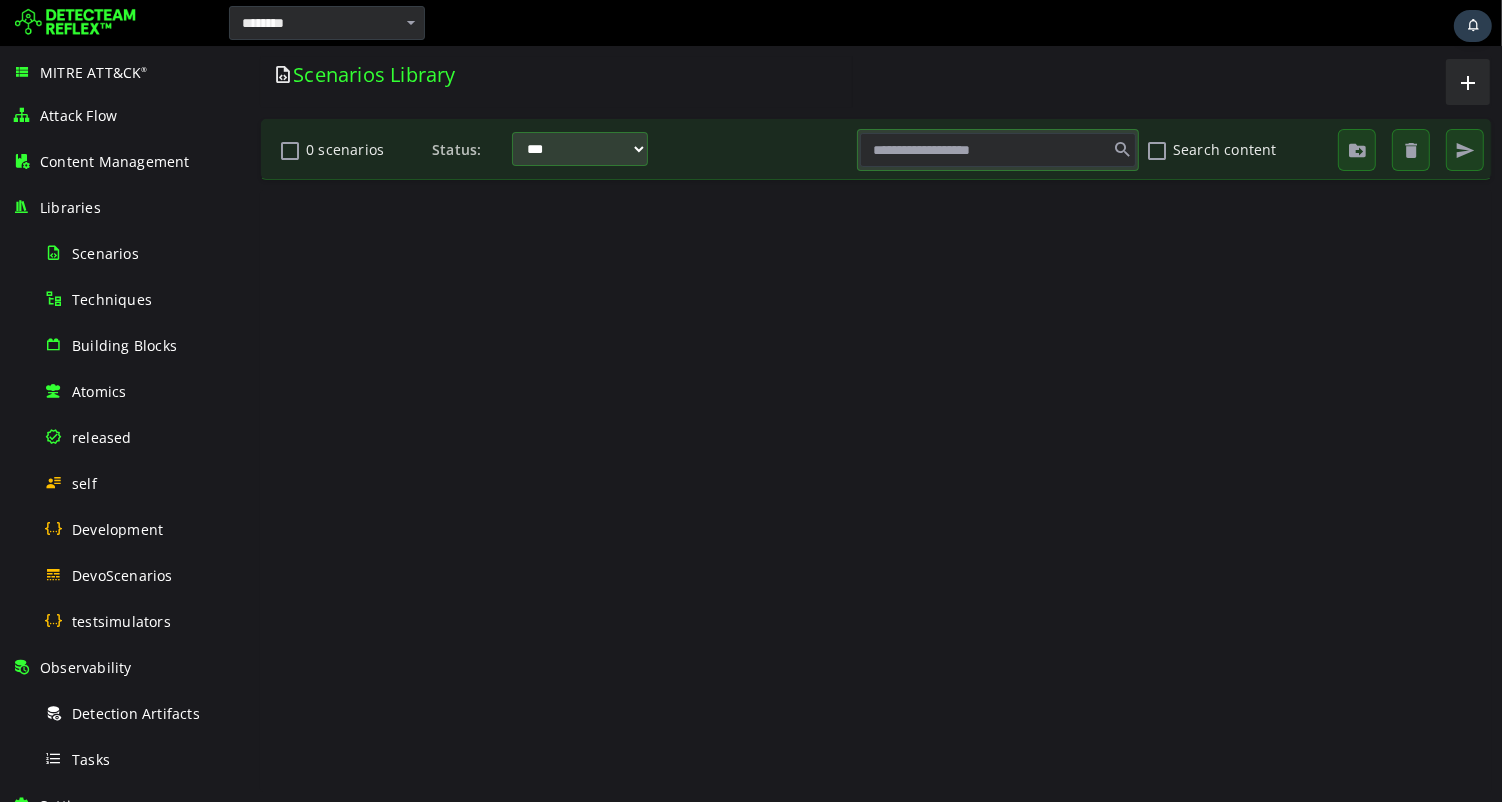 scroll, scrollTop: 0, scrollLeft: 0, axis: both 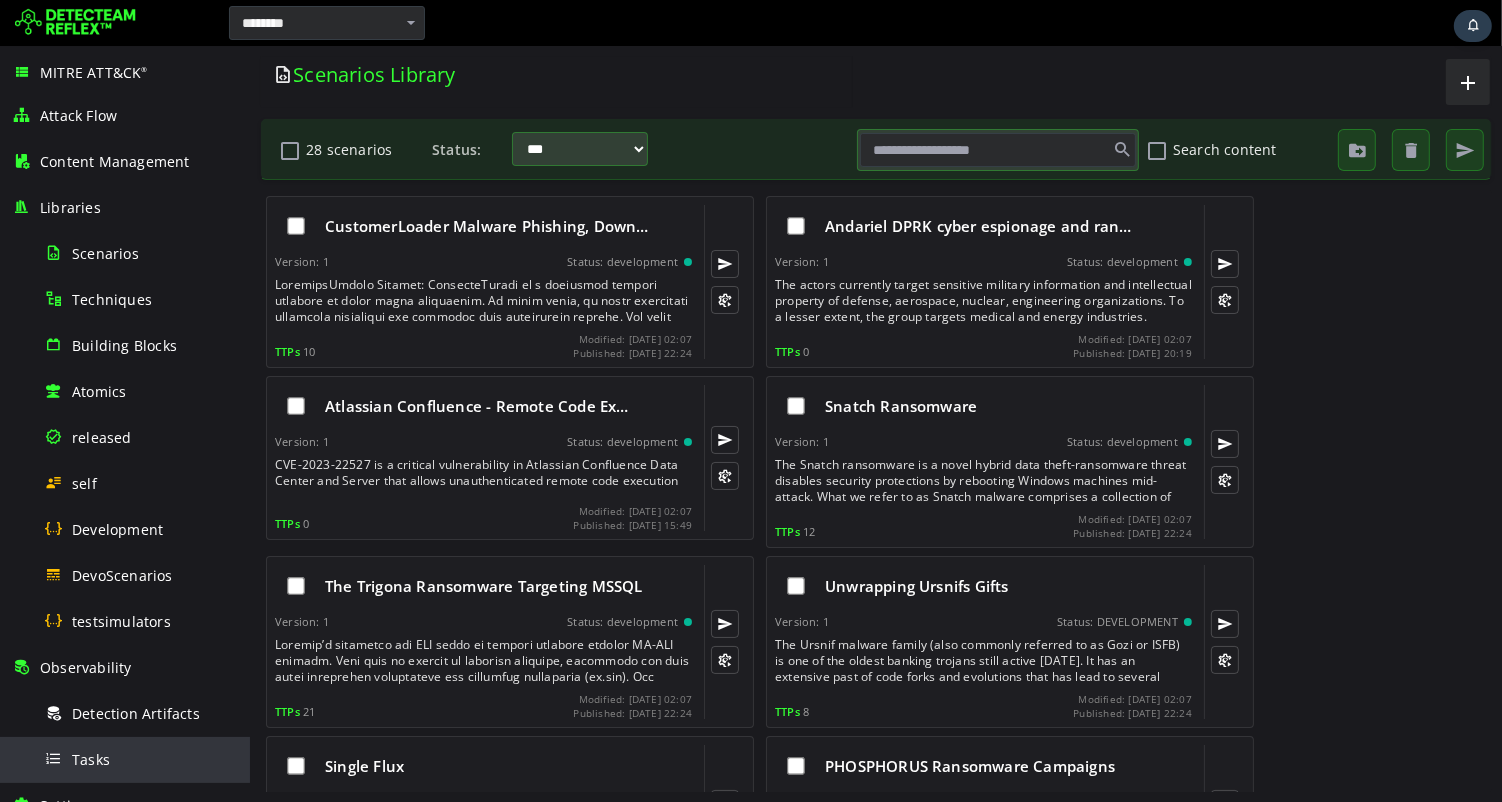 click on "Tasks" at bounding box center [91, 759] 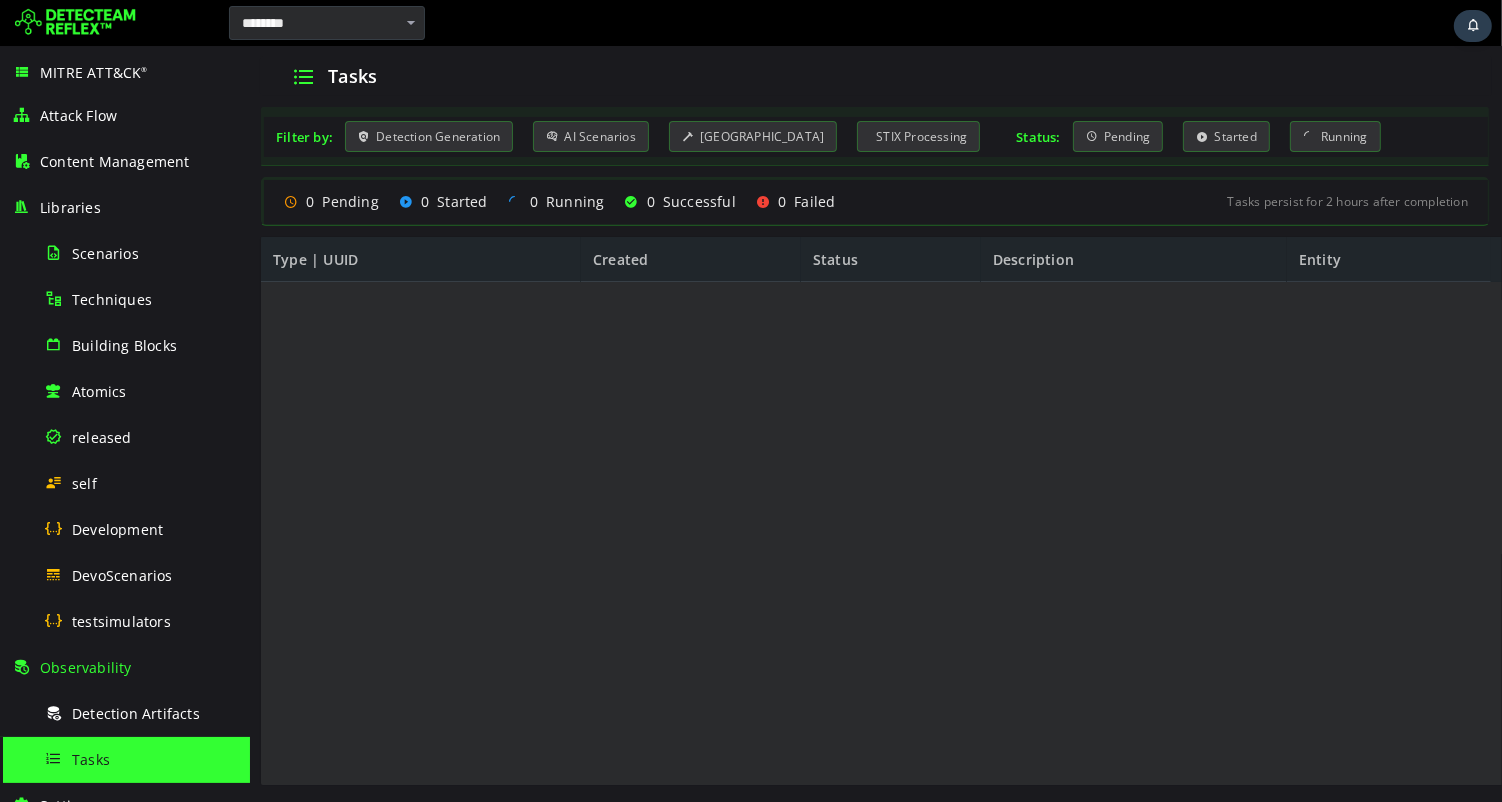 scroll, scrollTop: 0, scrollLeft: 0, axis: both 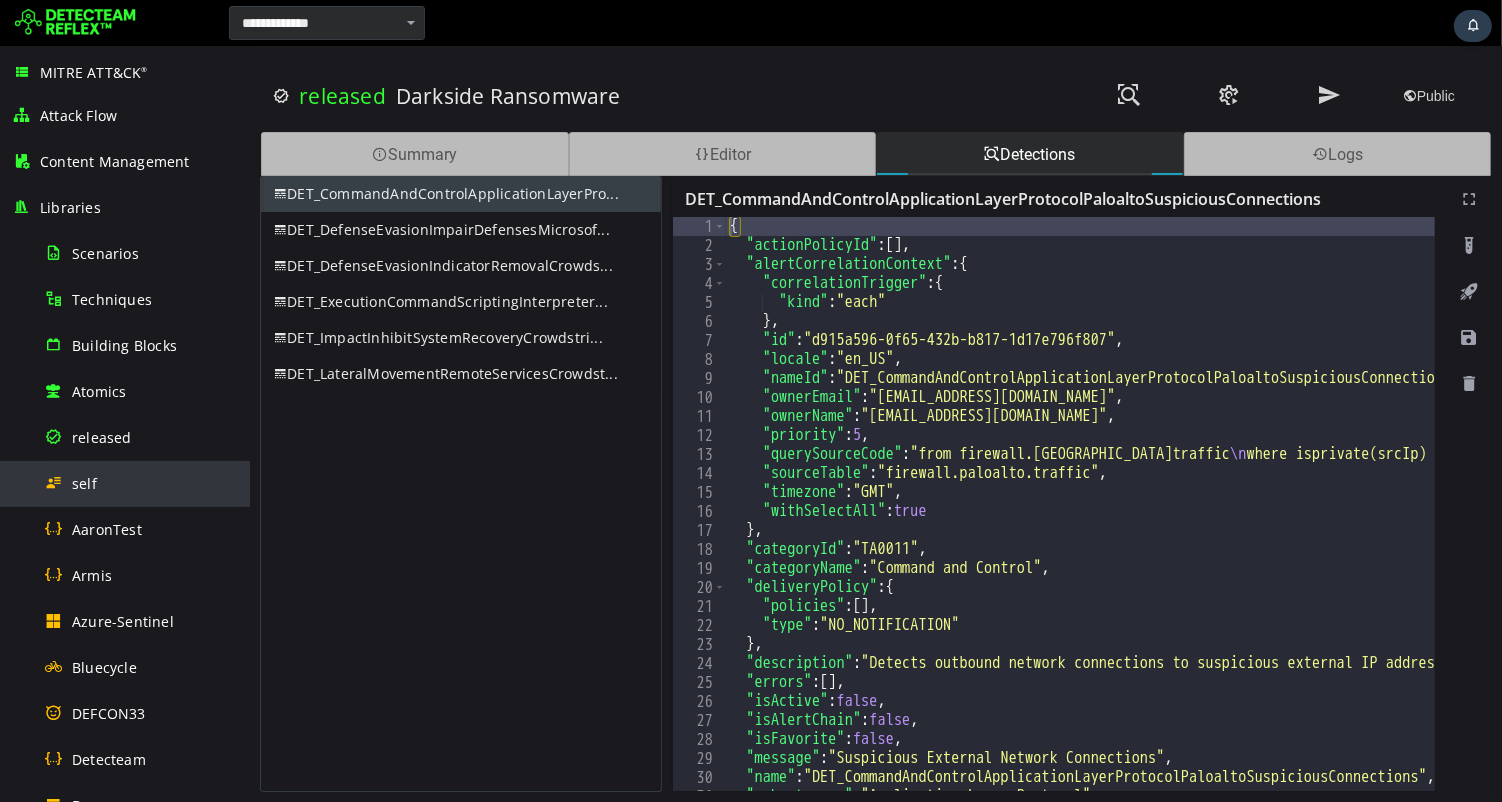 click on "self" at bounding box center [84, 483] 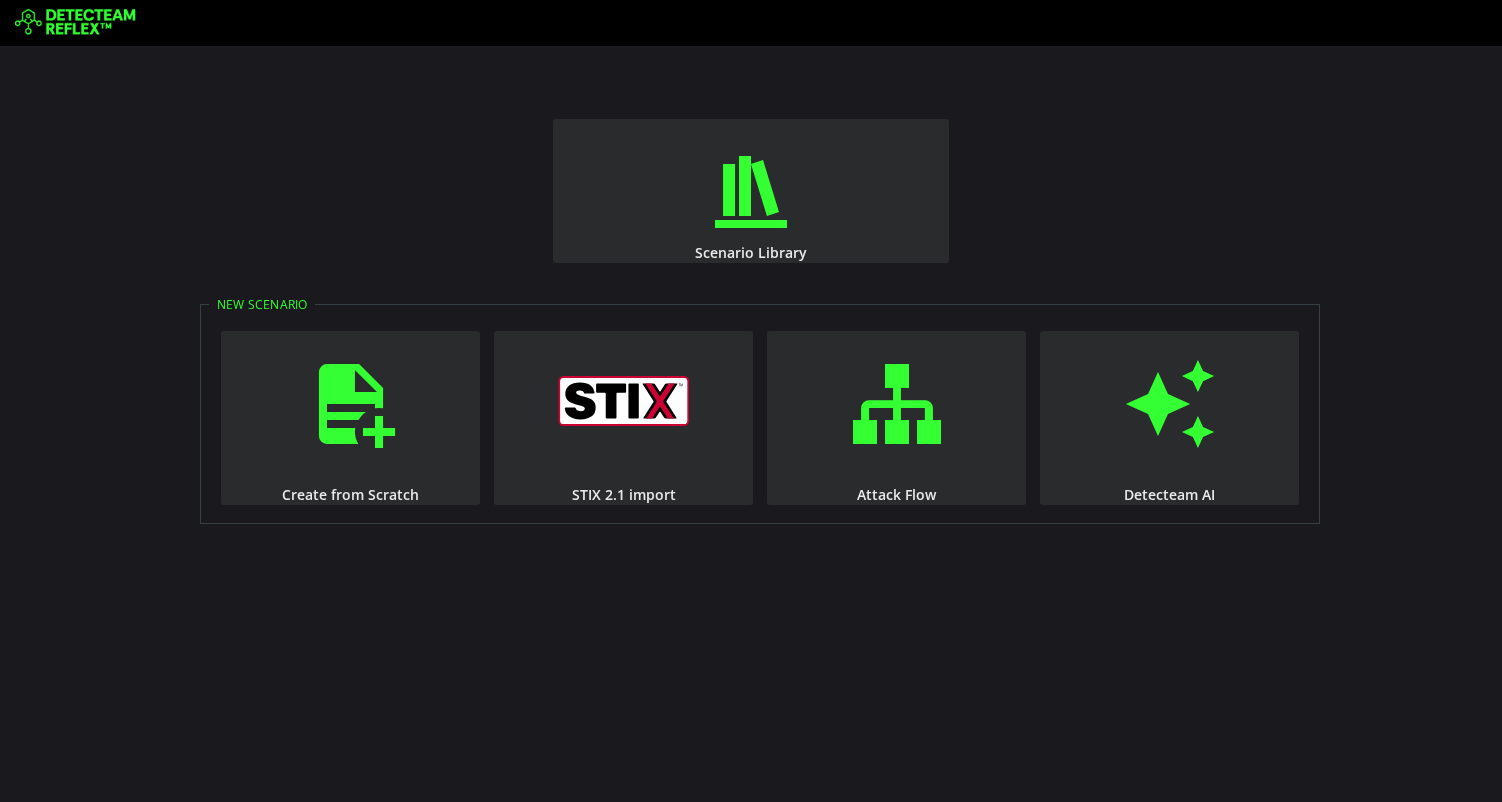 scroll, scrollTop: 0, scrollLeft: 0, axis: both 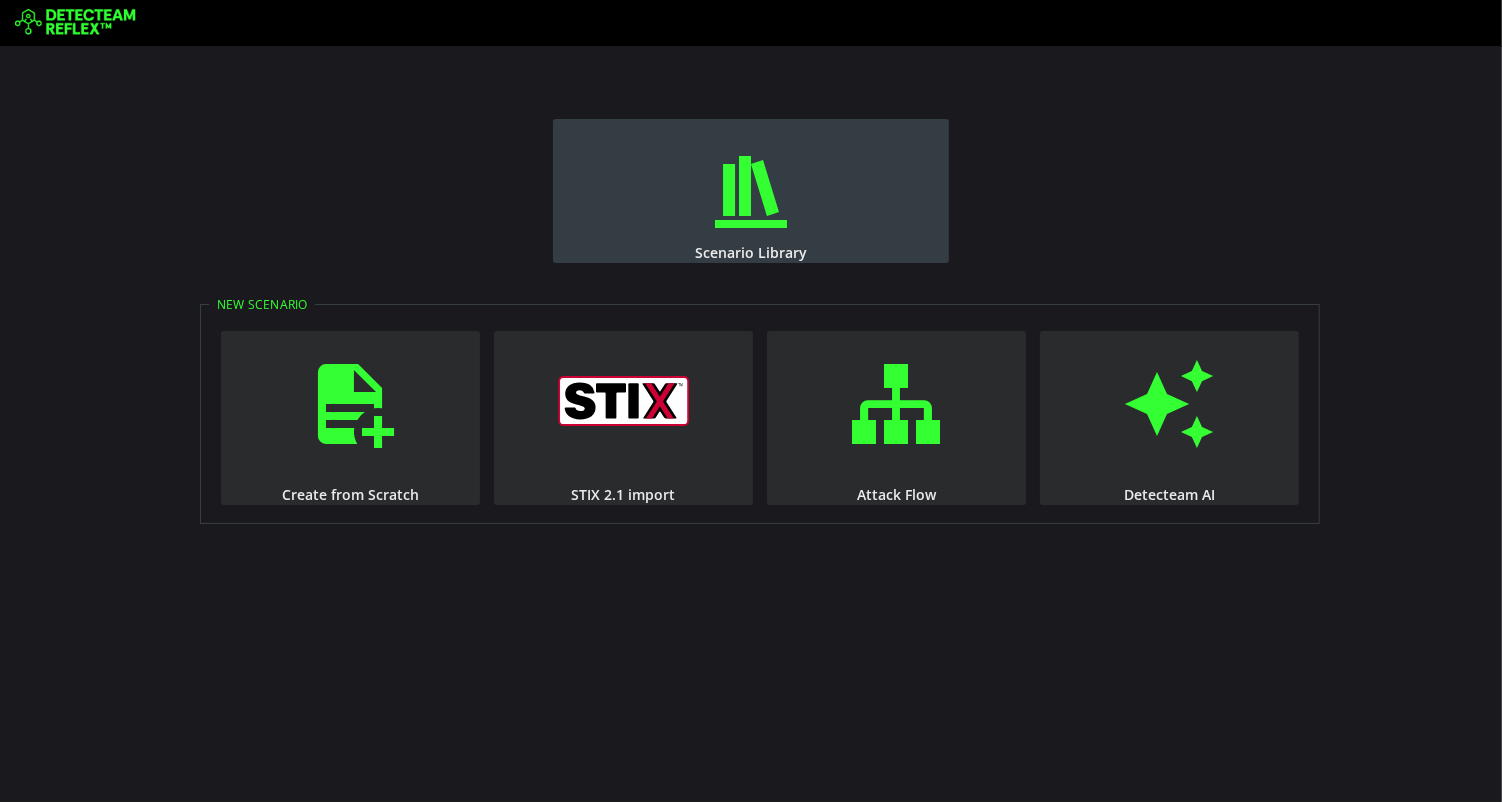 click on "Scenario Library" at bounding box center (751, 191) 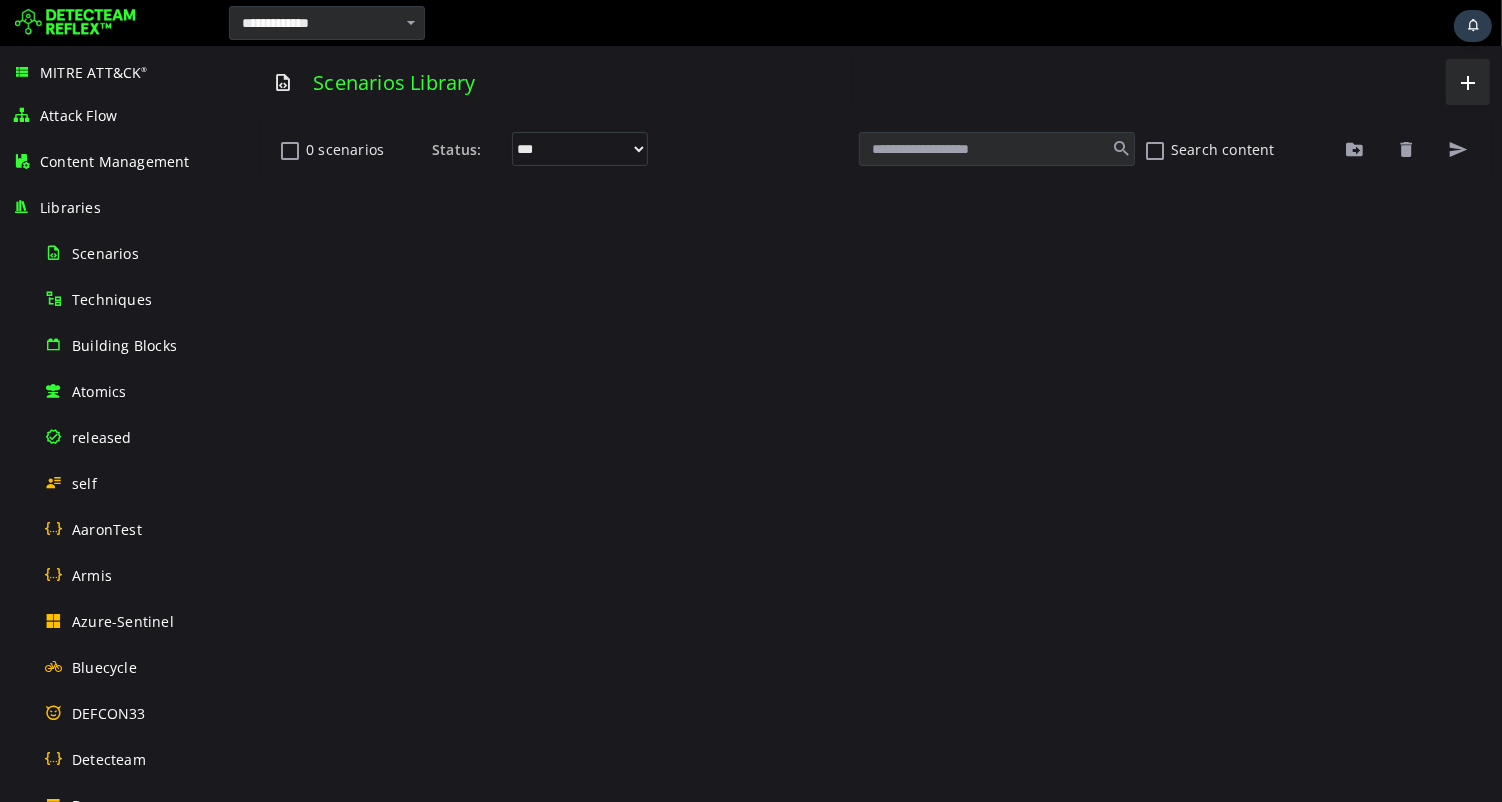 scroll, scrollTop: 0, scrollLeft: 0, axis: both 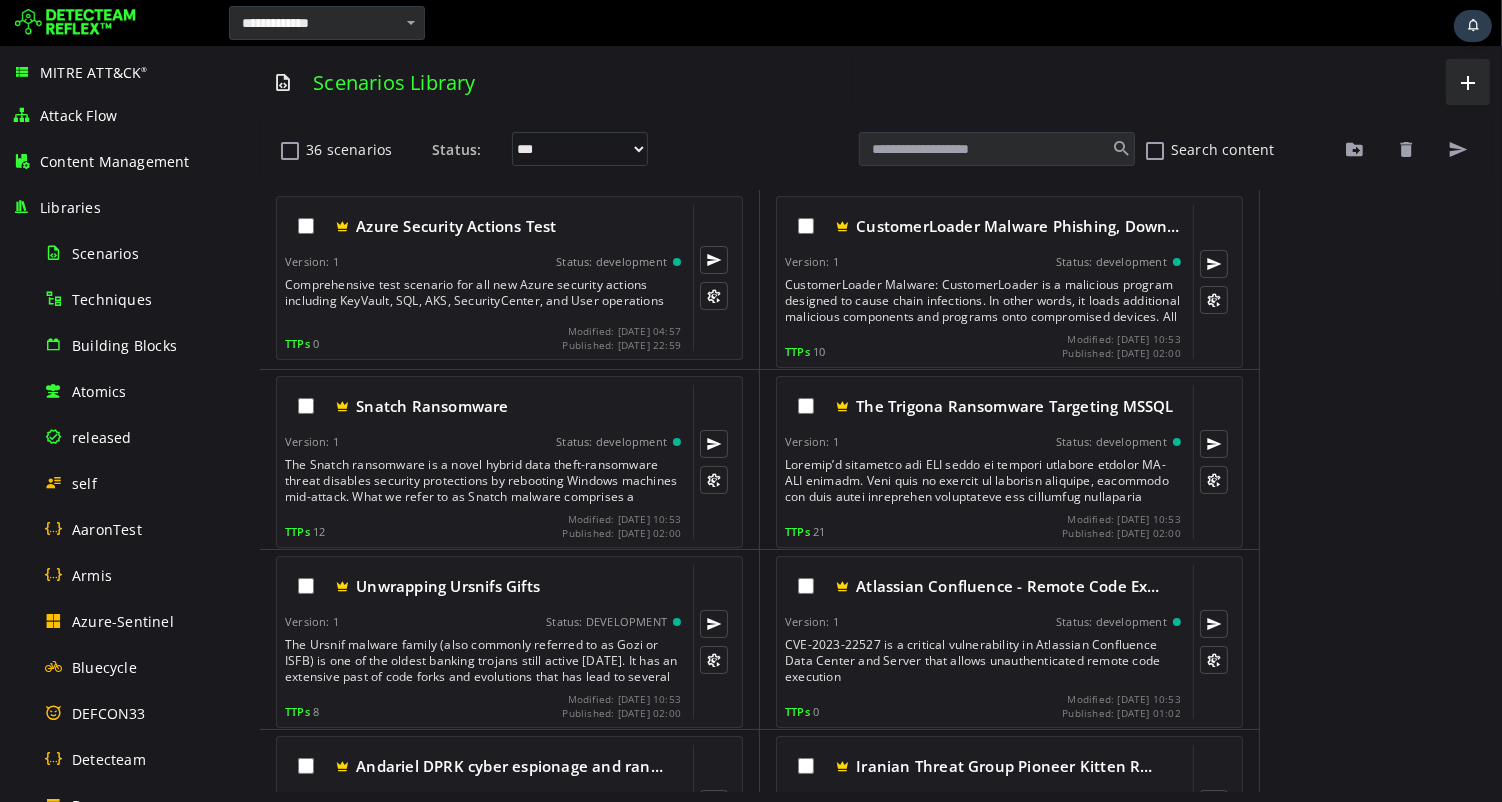 click on "Scenarios Library" at bounding box center [555, 82] 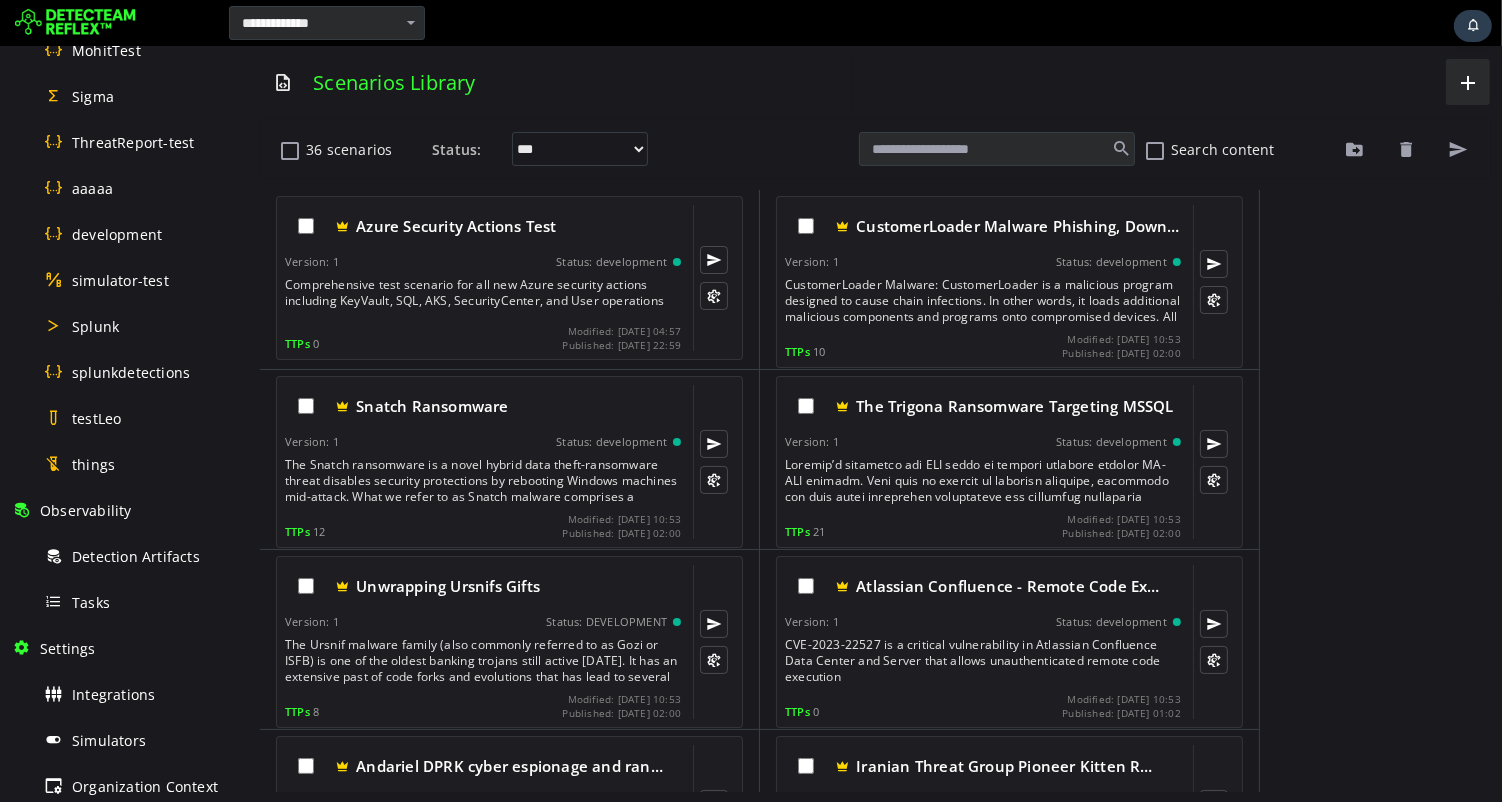 scroll, scrollTop: 852, scrollLeft: 0, axis: vertical 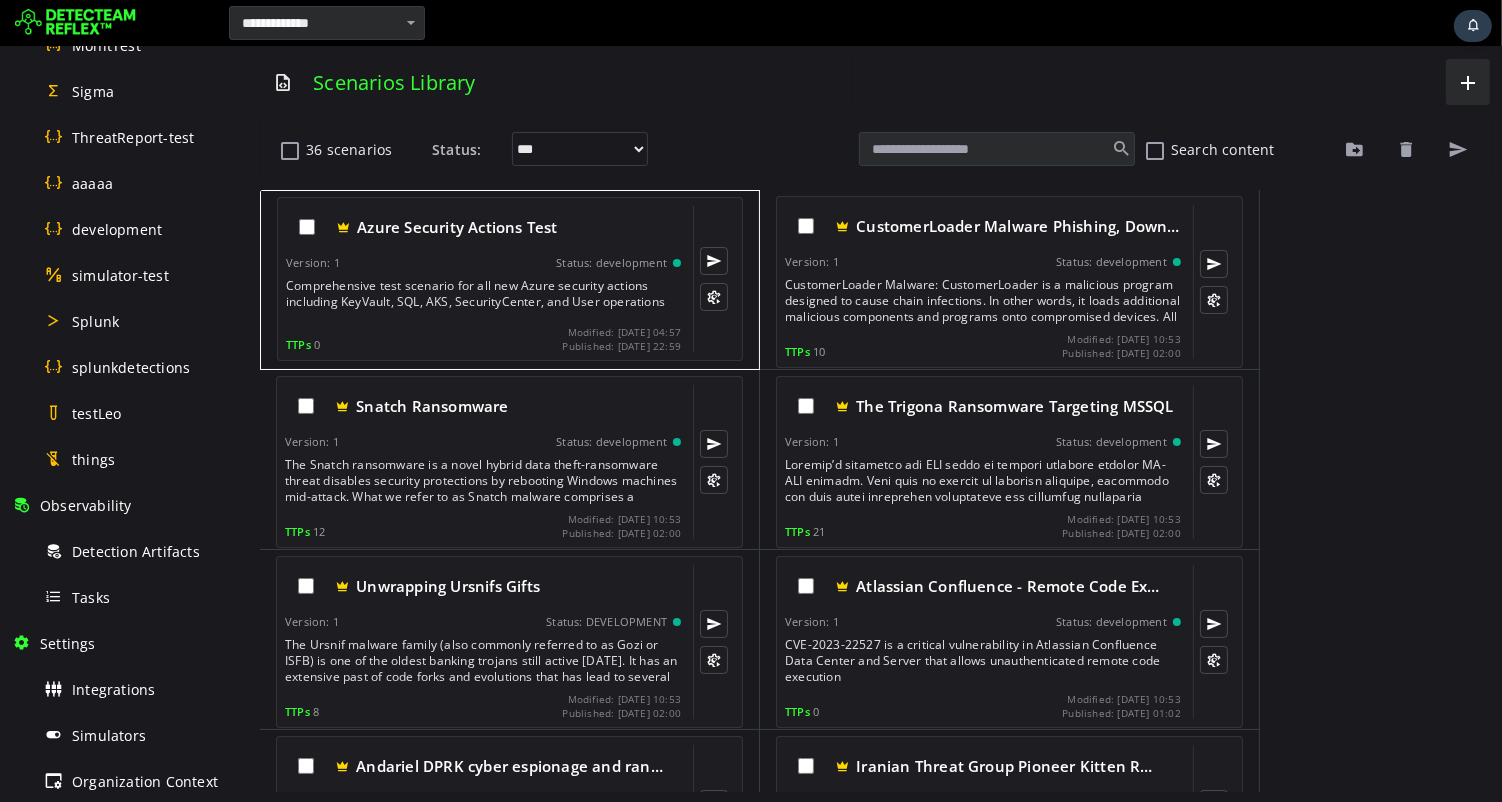 click on "Comprehensive test scenario for all new Azure security actions including KeyVault, SQL, AKS, SecurityCenter, and User operations" at bounding box center [484, 298] 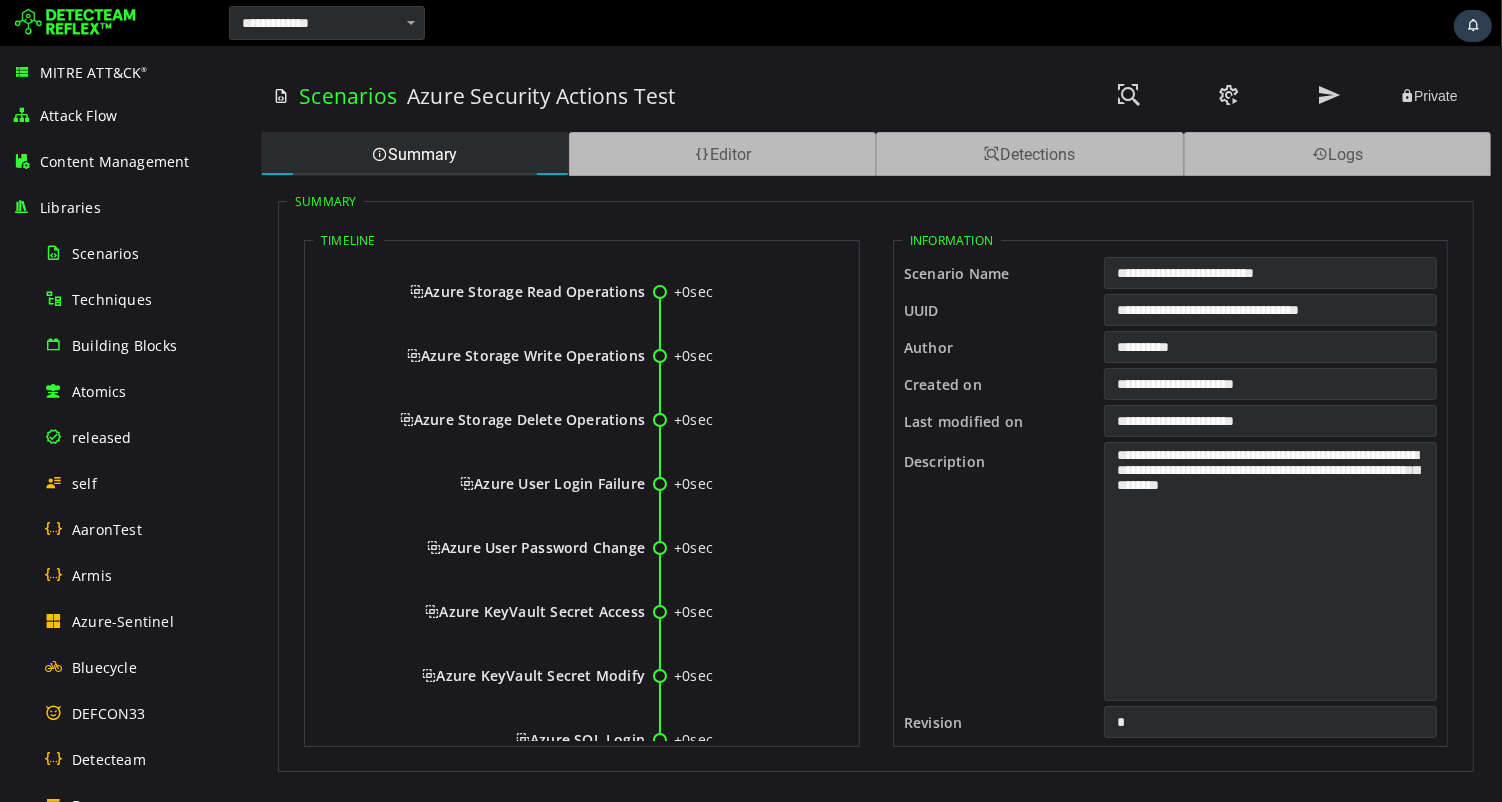 scroll, scrollTop: 0, scrollLeft: 0, axis: both 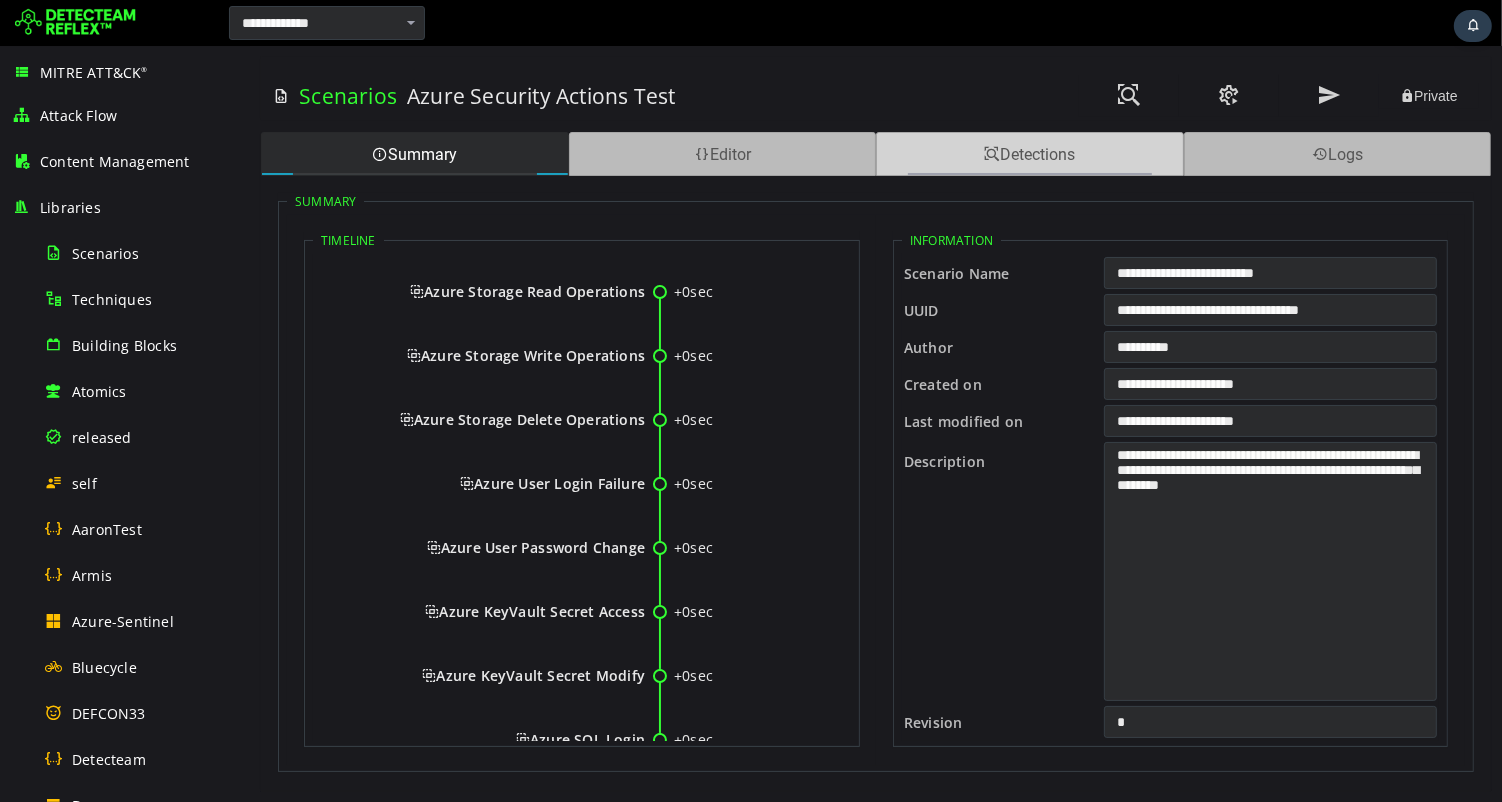 click on "Detections" at bounding box center [1029, 154] 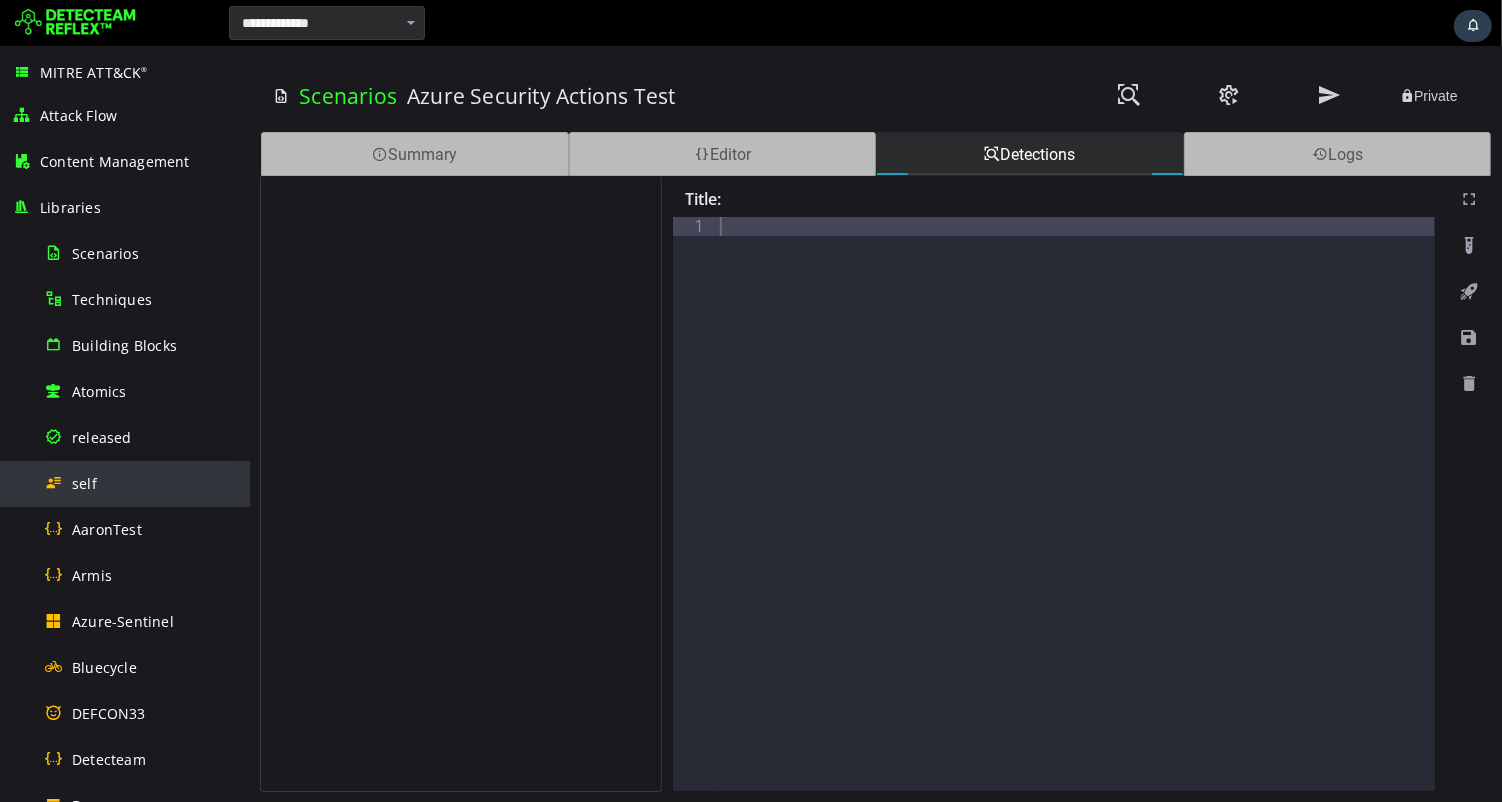click on "self" at bounding box center [141, 483] 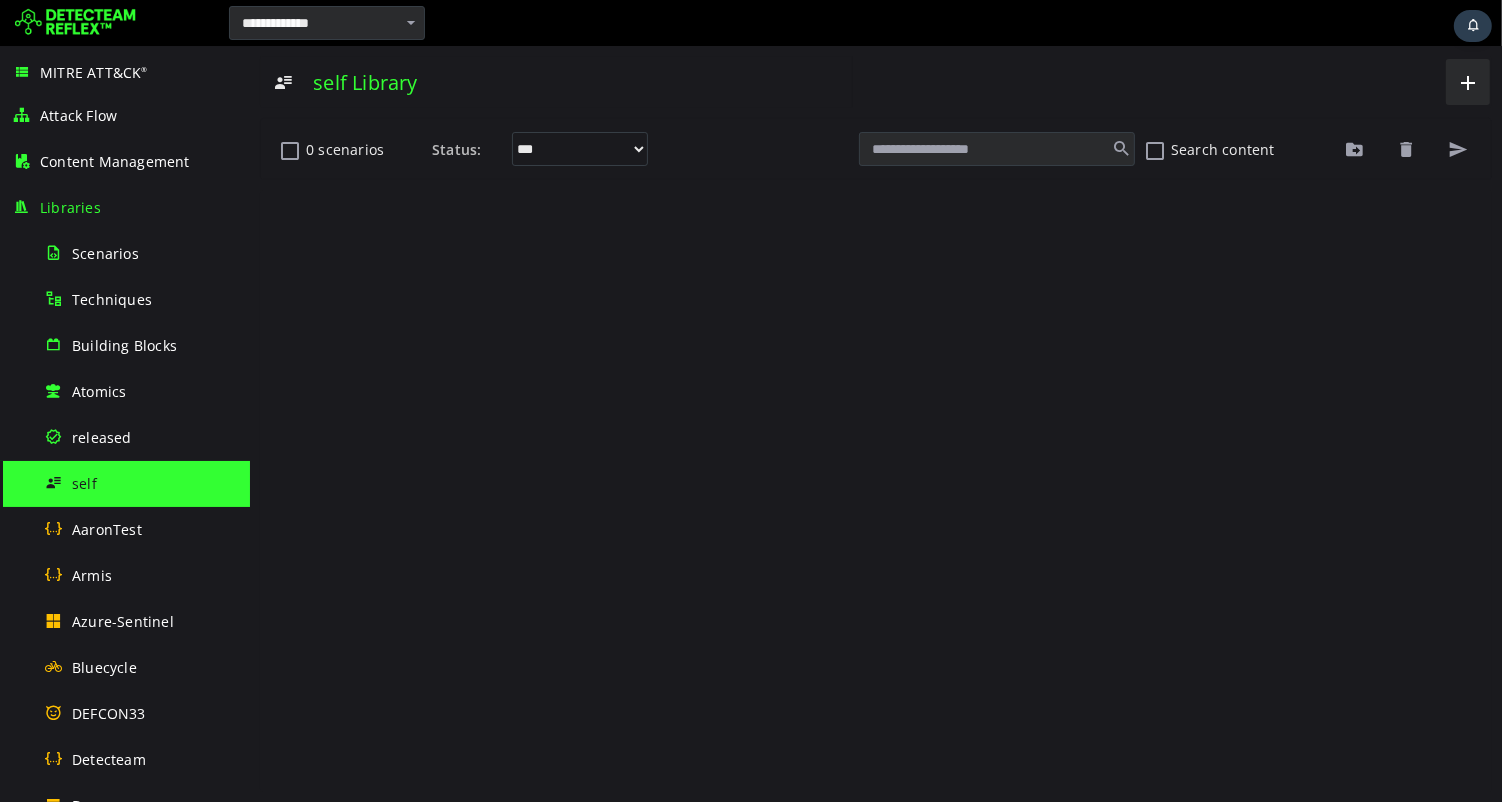 scroll, scrollTop: 0, scrollLeft: 0, axis: both 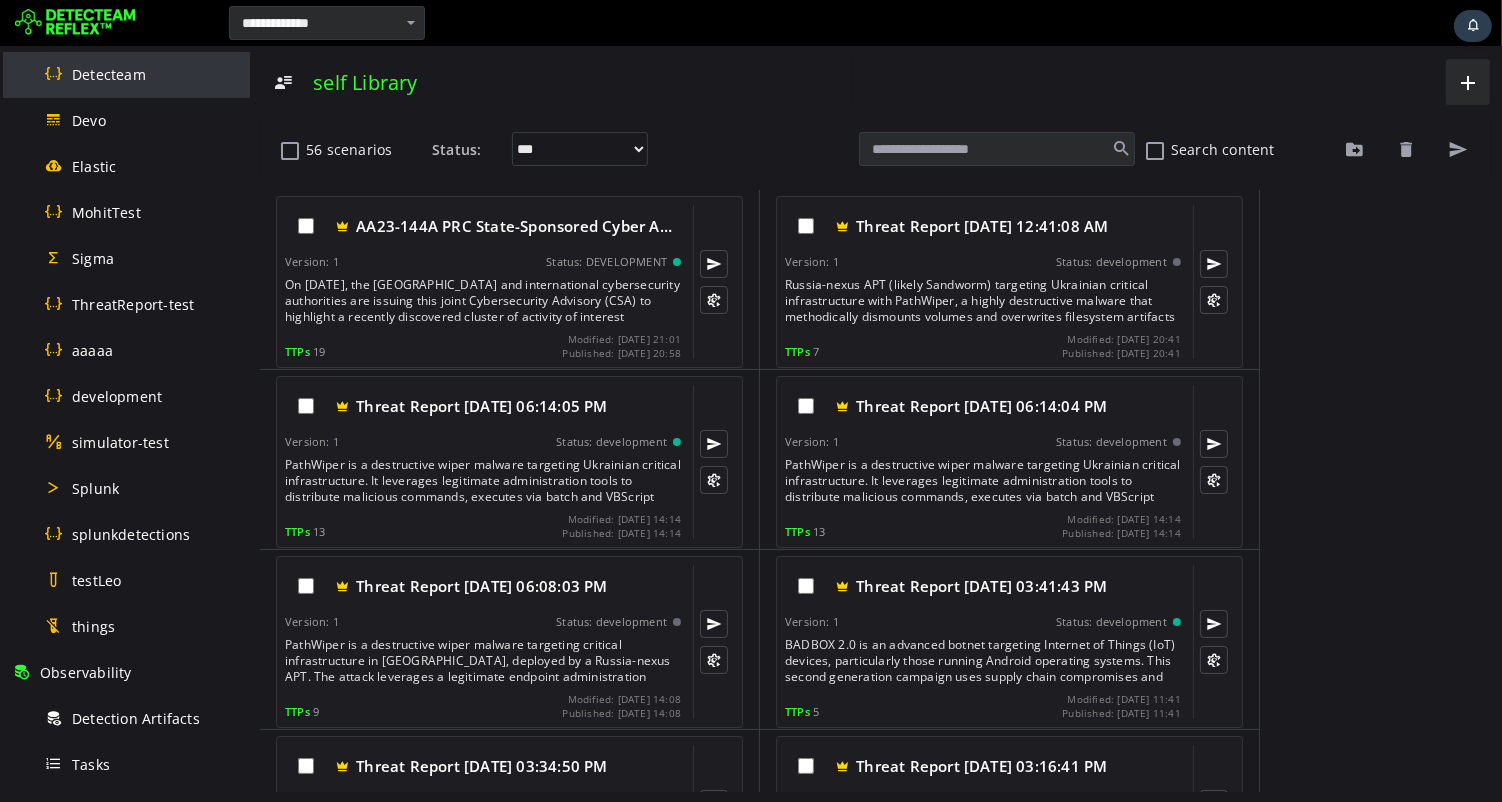 click on "Detecteam" at bounding box center [109, 74] 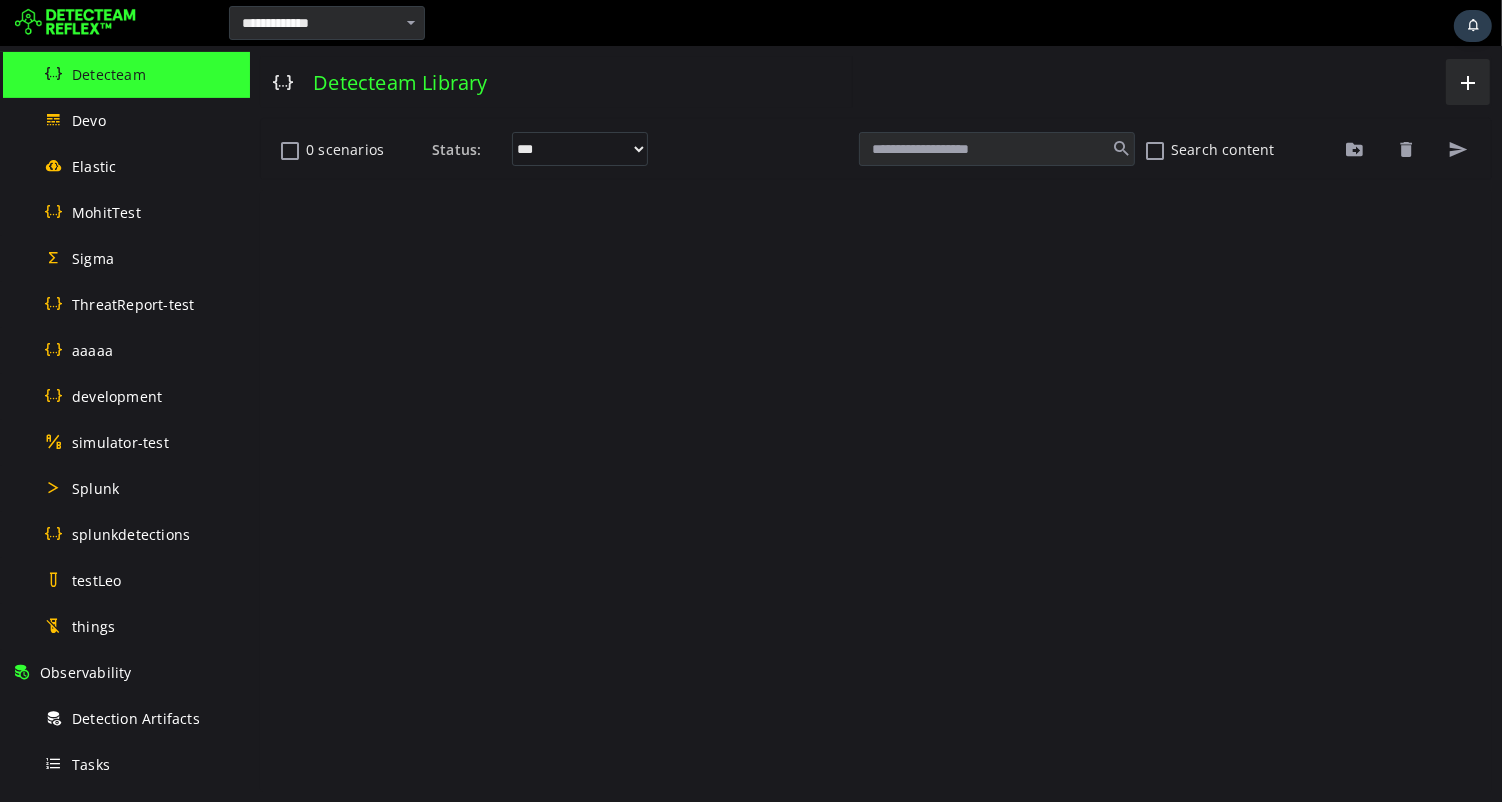 scroll, scrollTop: 0, scrollLeft: 0, axis: both 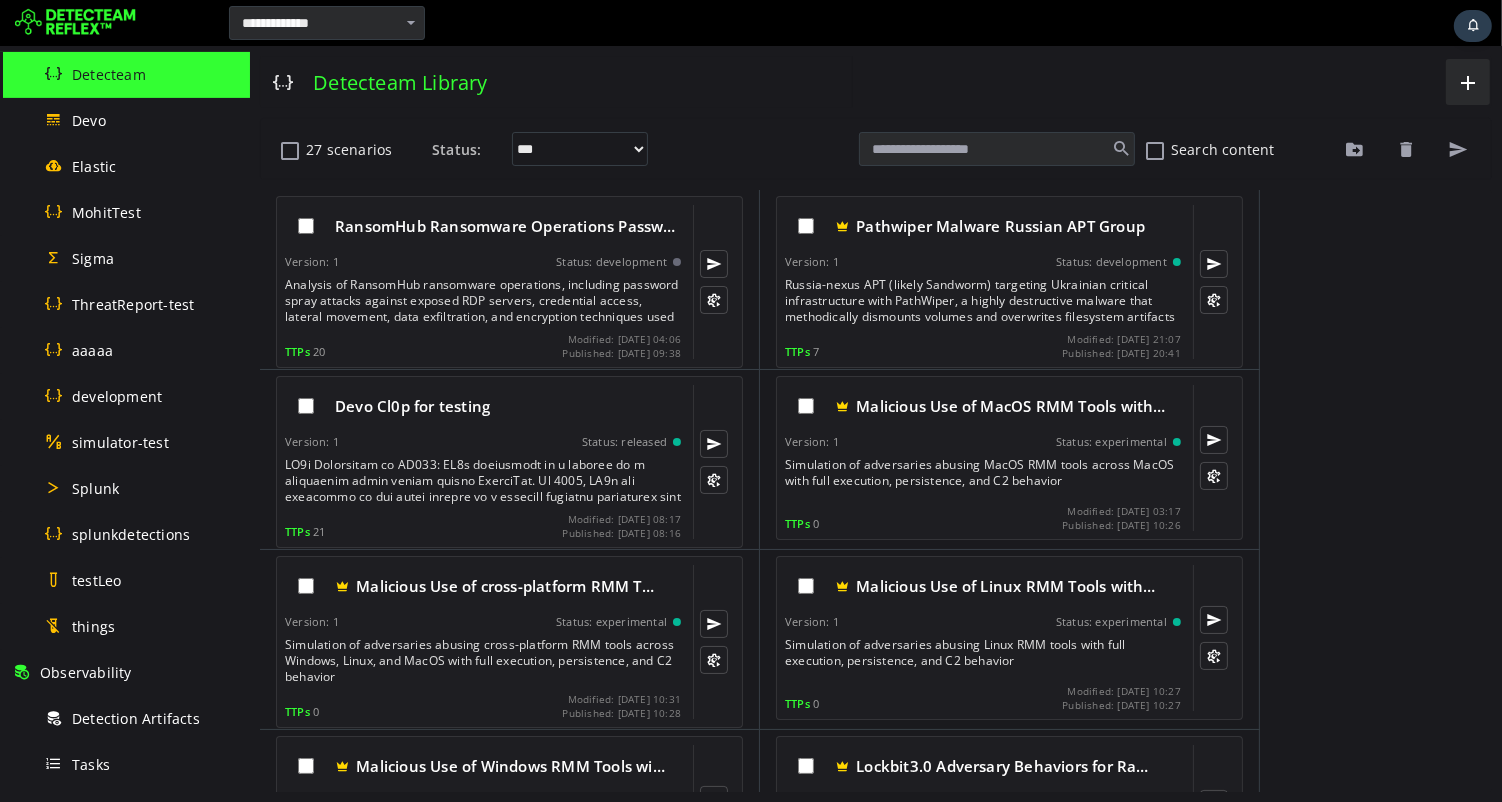 click on "Detecteam Library" at bounding box center (555, 82) 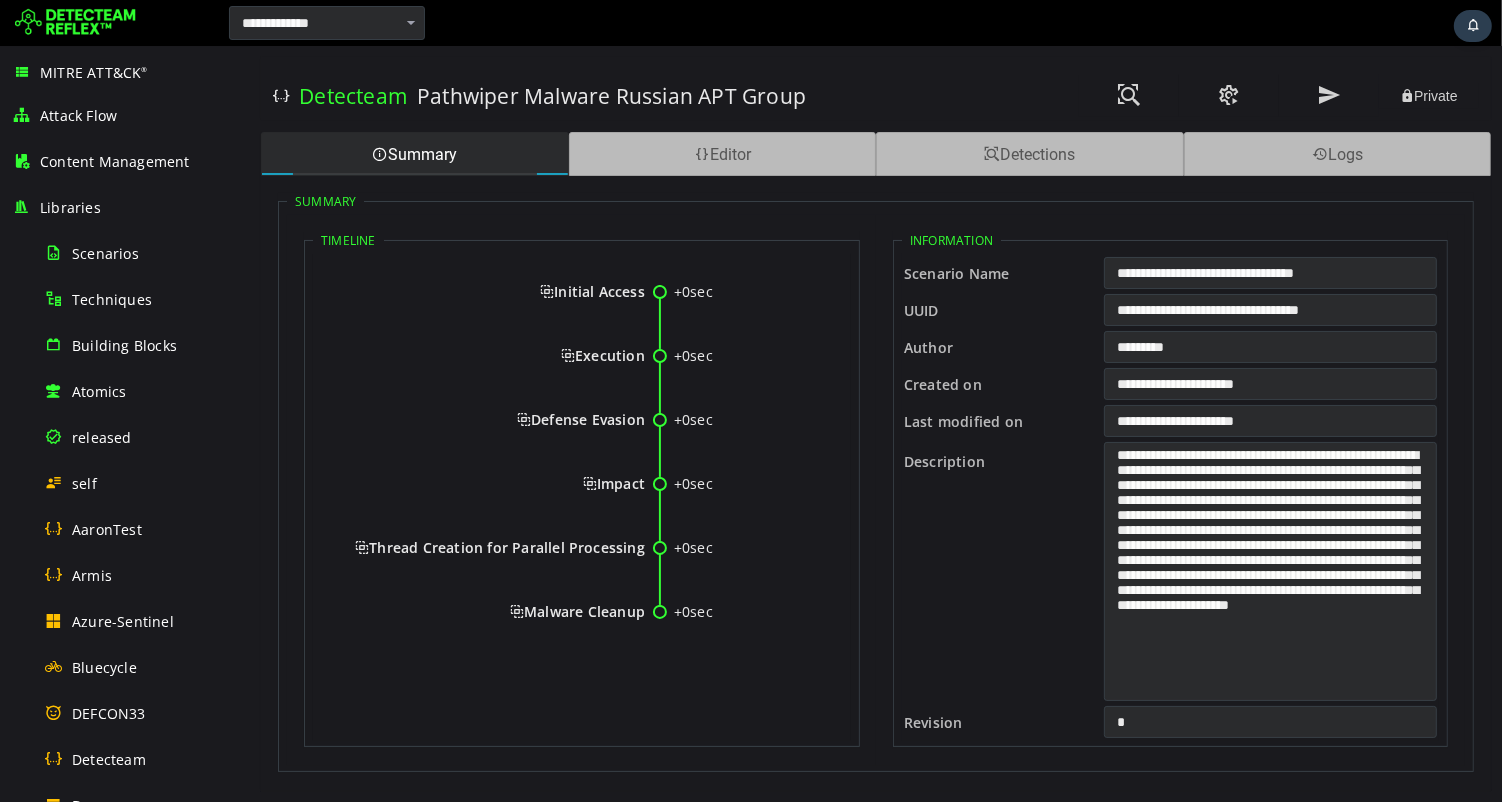 scroll, scrollTop: 0, scrollLeft: 0, axis: both 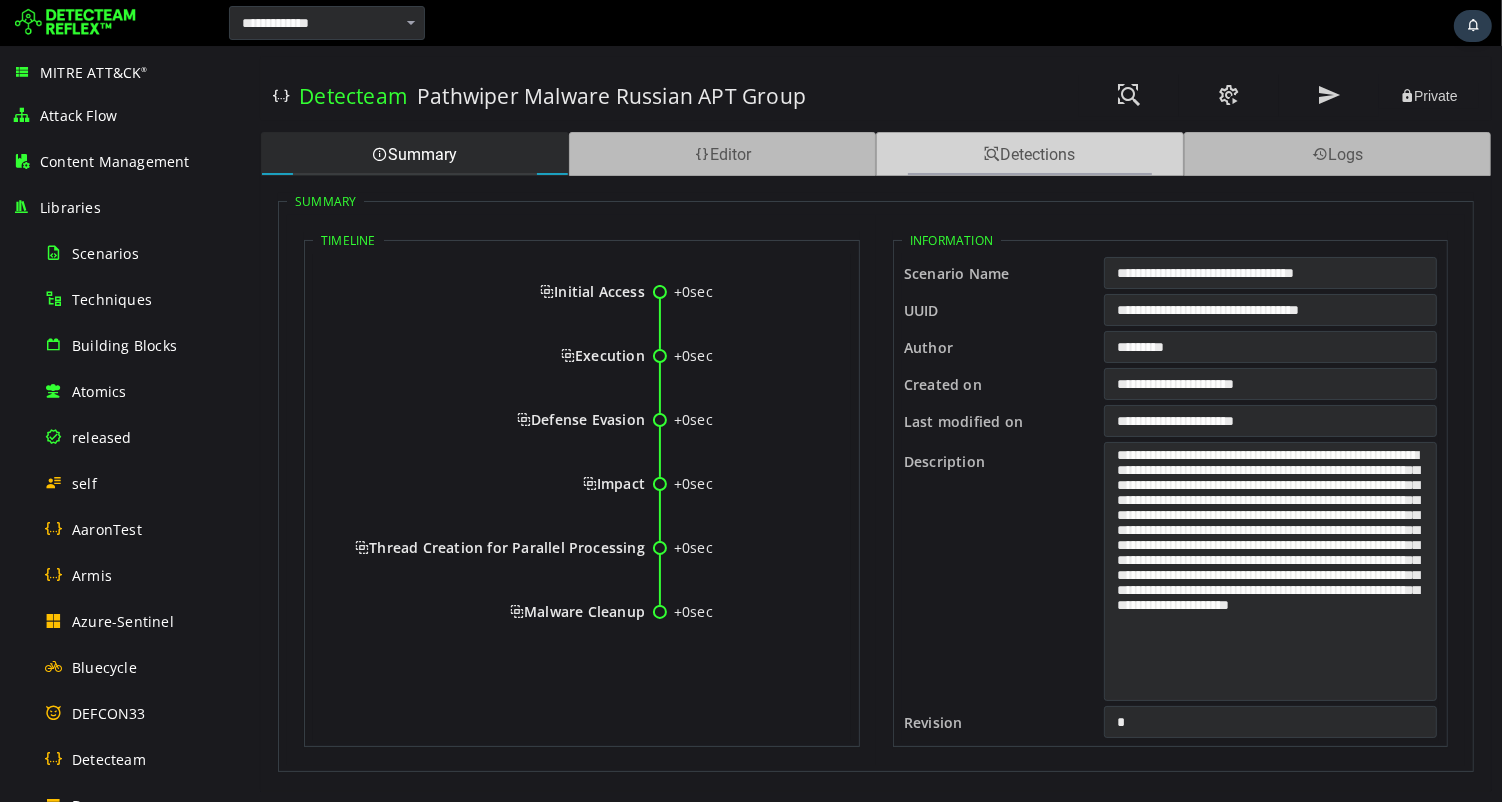 click on "Detections" at bounding box center (1029, 154) 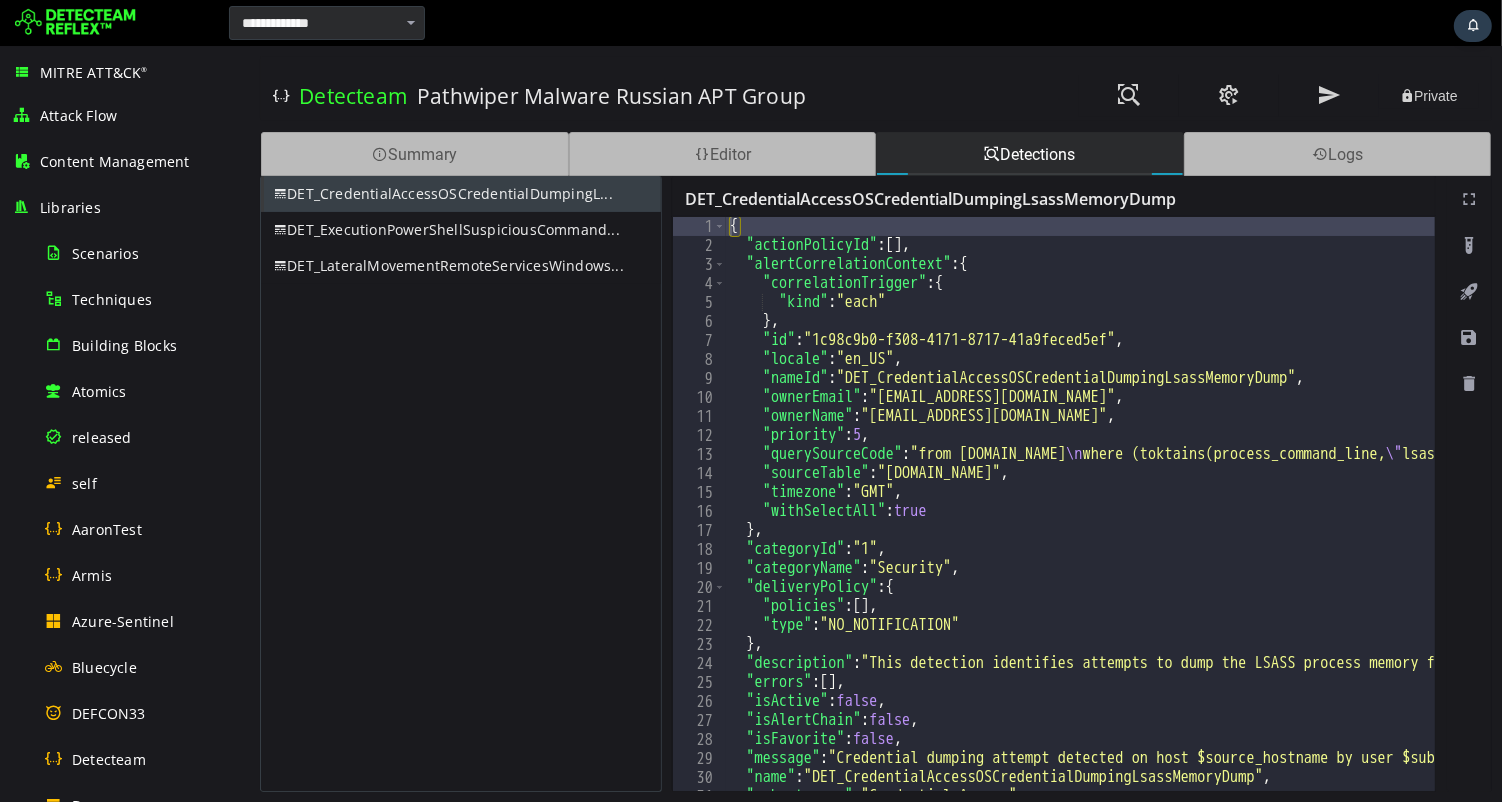 click on "DET_CredentialAccessOSCredentialDumpingL..." at bounding box center (460, 194) 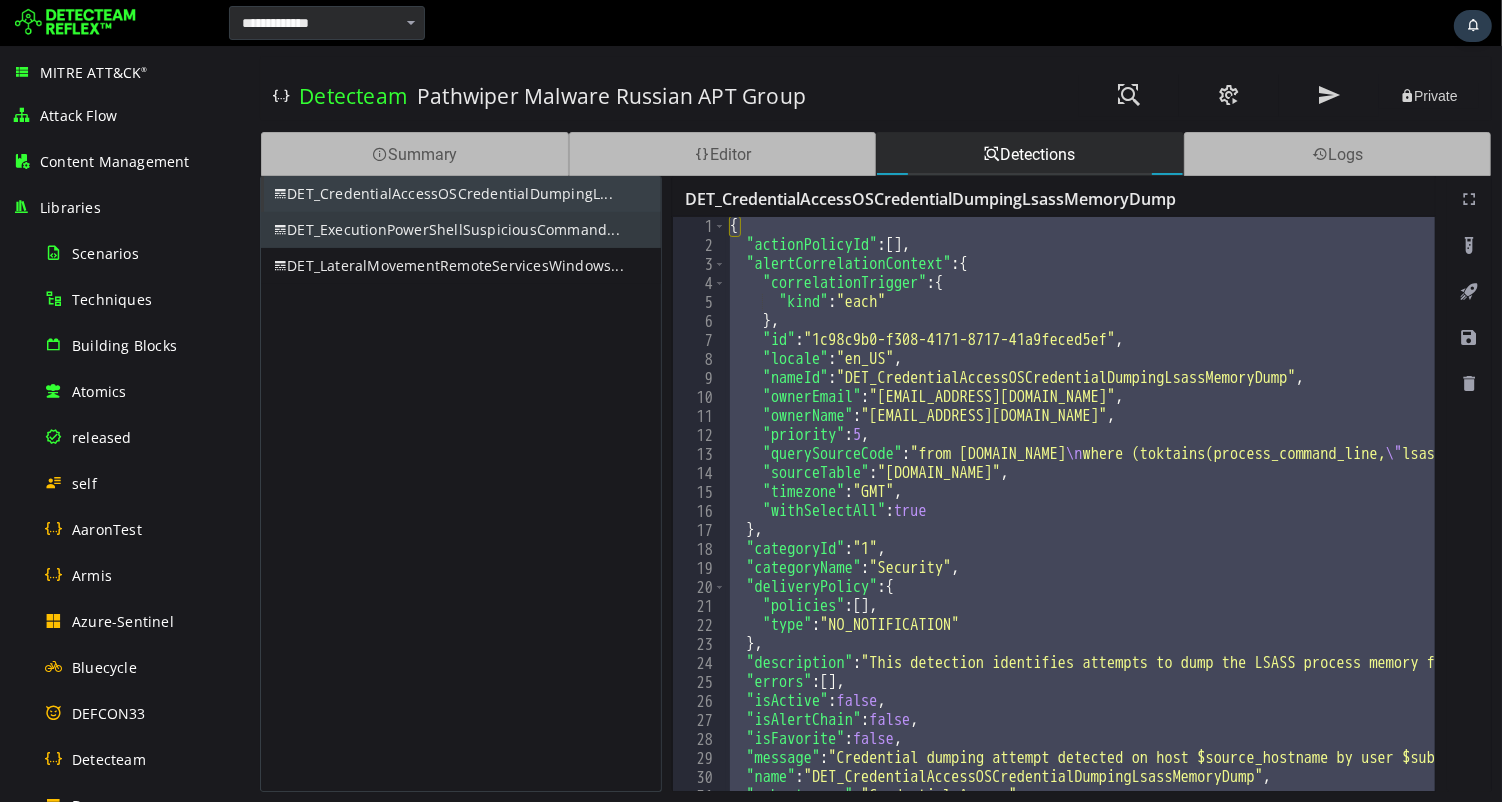 click on "DET_ExecutionPowerShellSuspiciousCommand..." at bounding box center (460, 230) 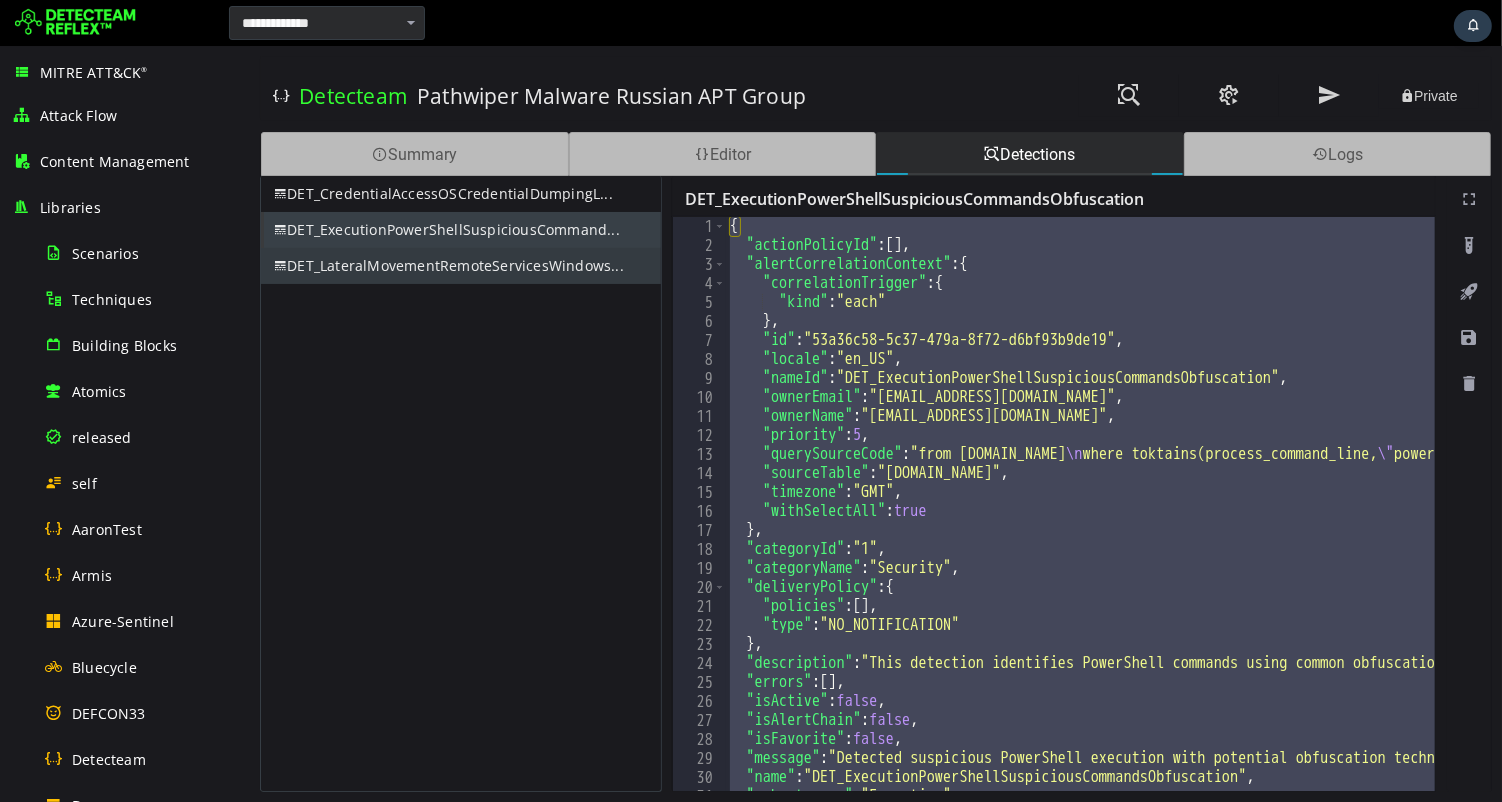 click on "DET_LateralMovementRemoteServicesWindows..." at bounding box center (460, 266) 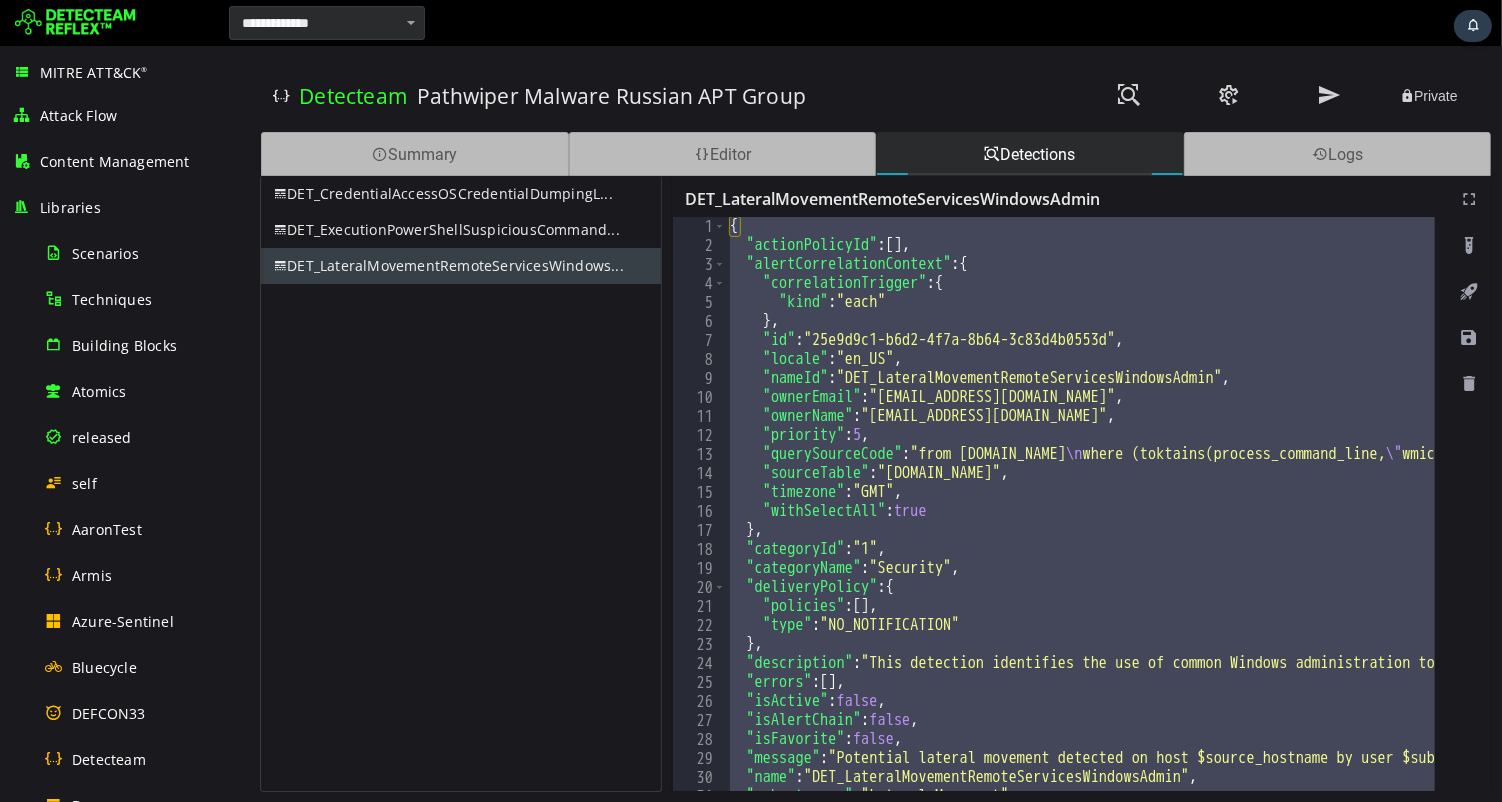scroll, scrollTop: 37, scrollLeft: 0, axis: vertical 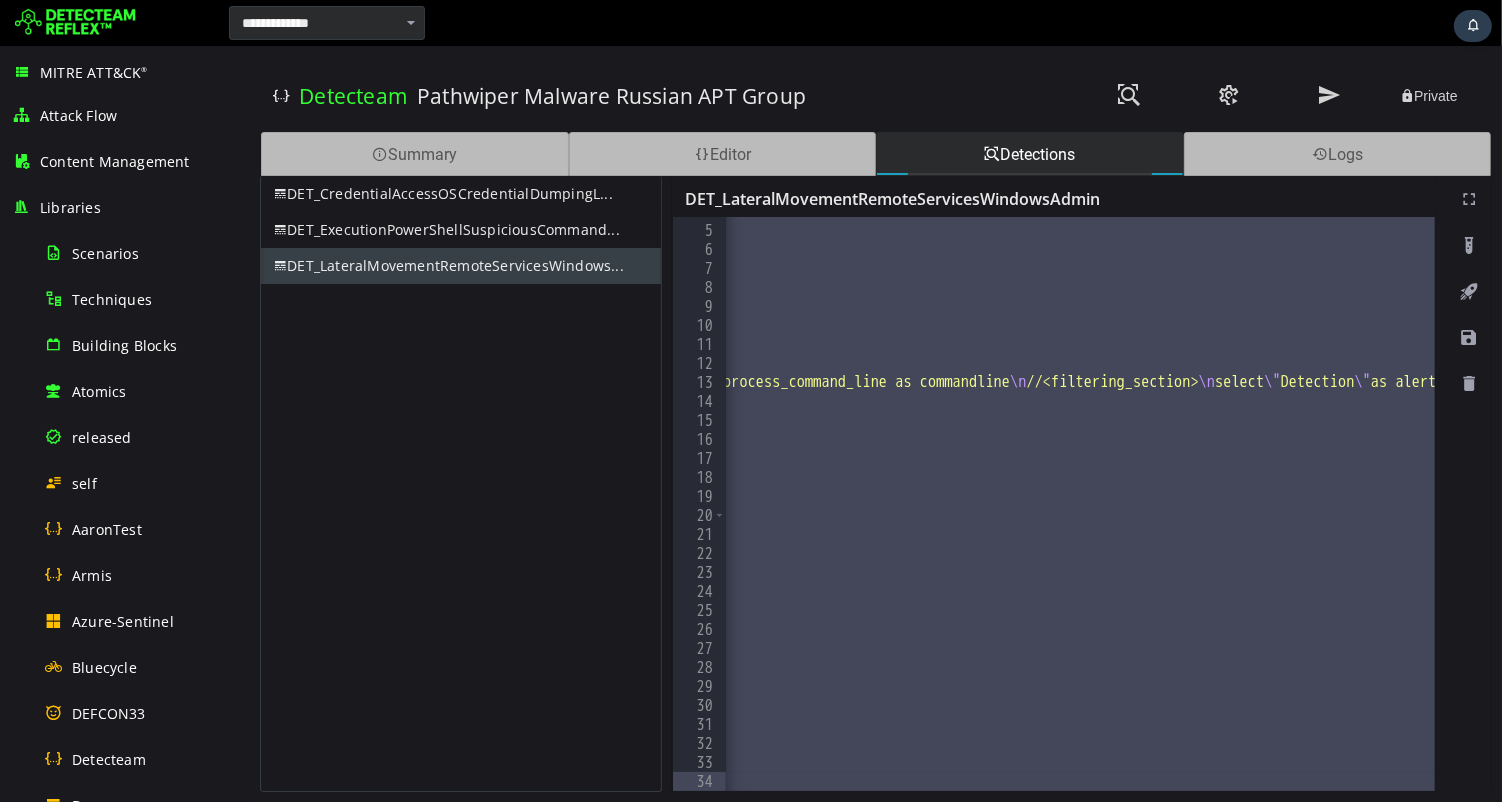 click on "Private" at bounding box center (1215, 96) 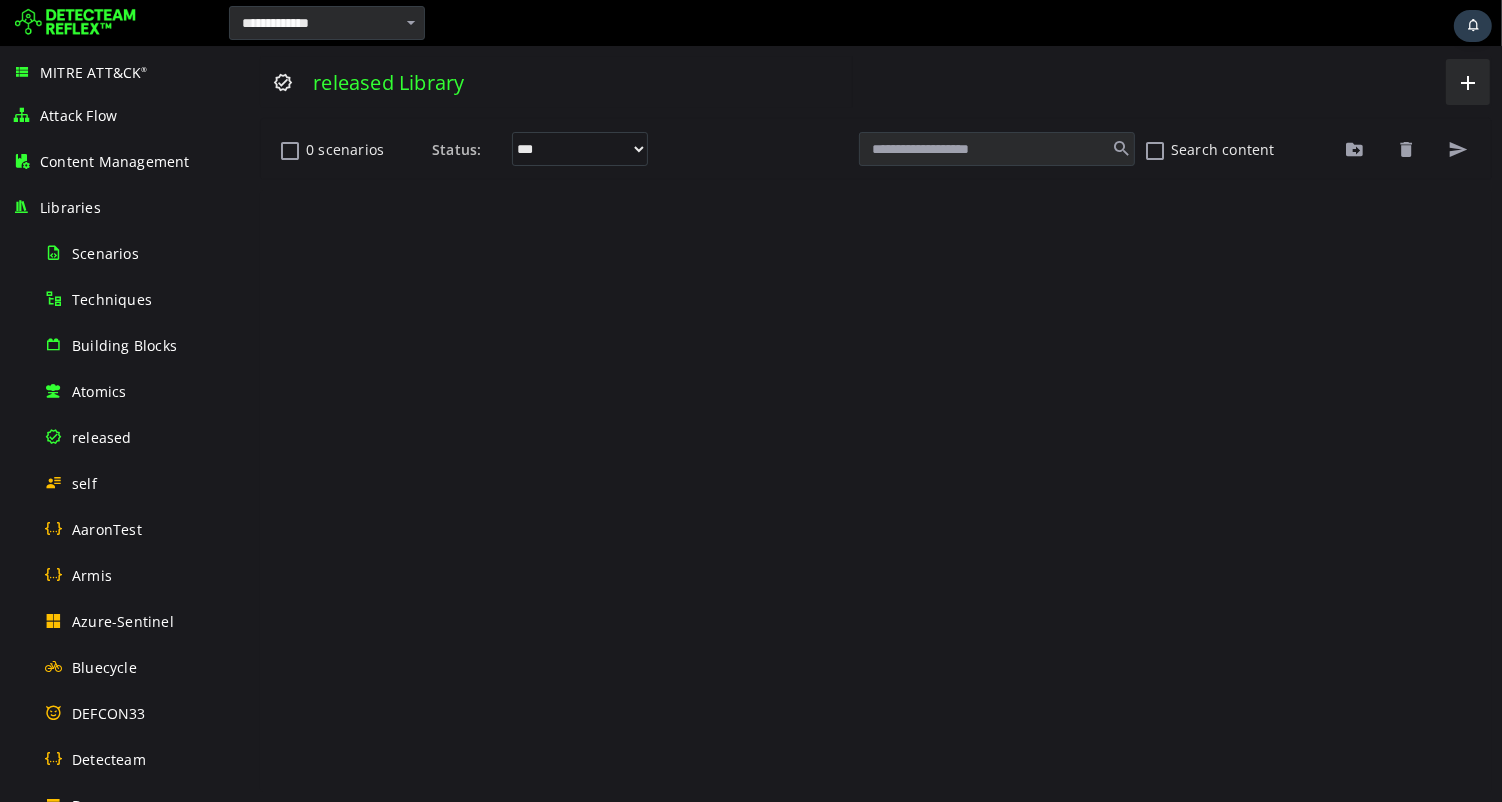 scroll, scrollTop: 0, scrollLeft: 0, axis: both 